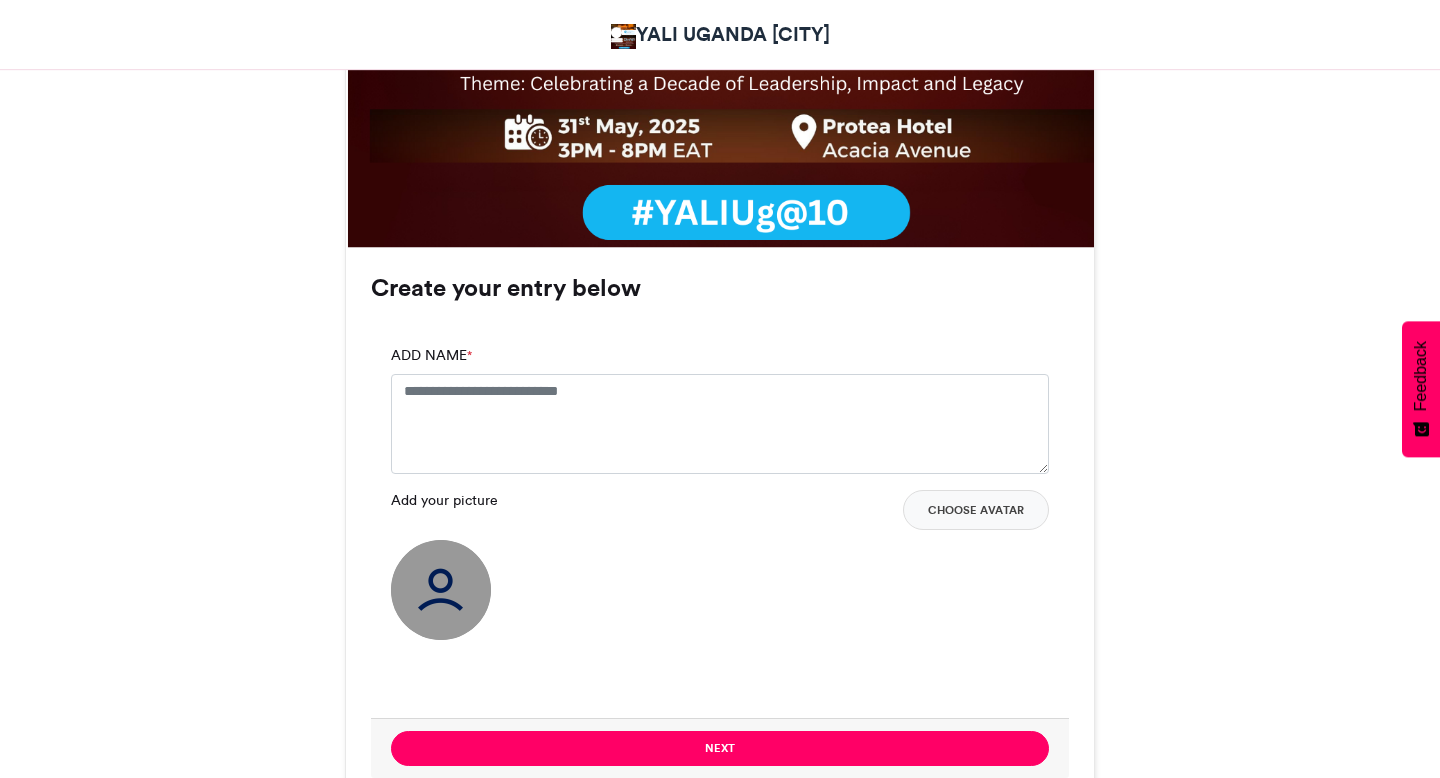 scroll, scrollTop: 1244, scrollLeft: 0, axis: vertical 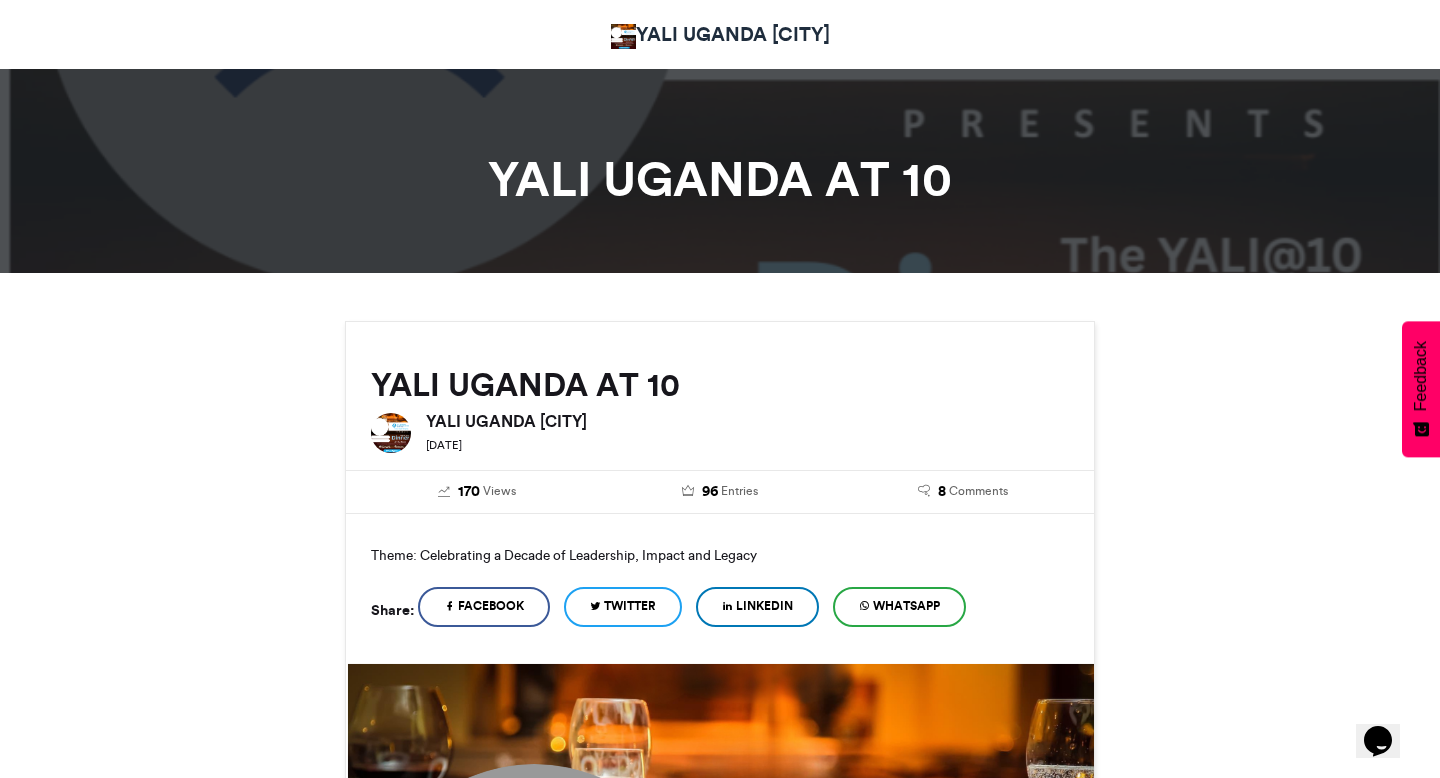 click on "YALI UGANDA KAMPALA" at bounding box center (720, 34) 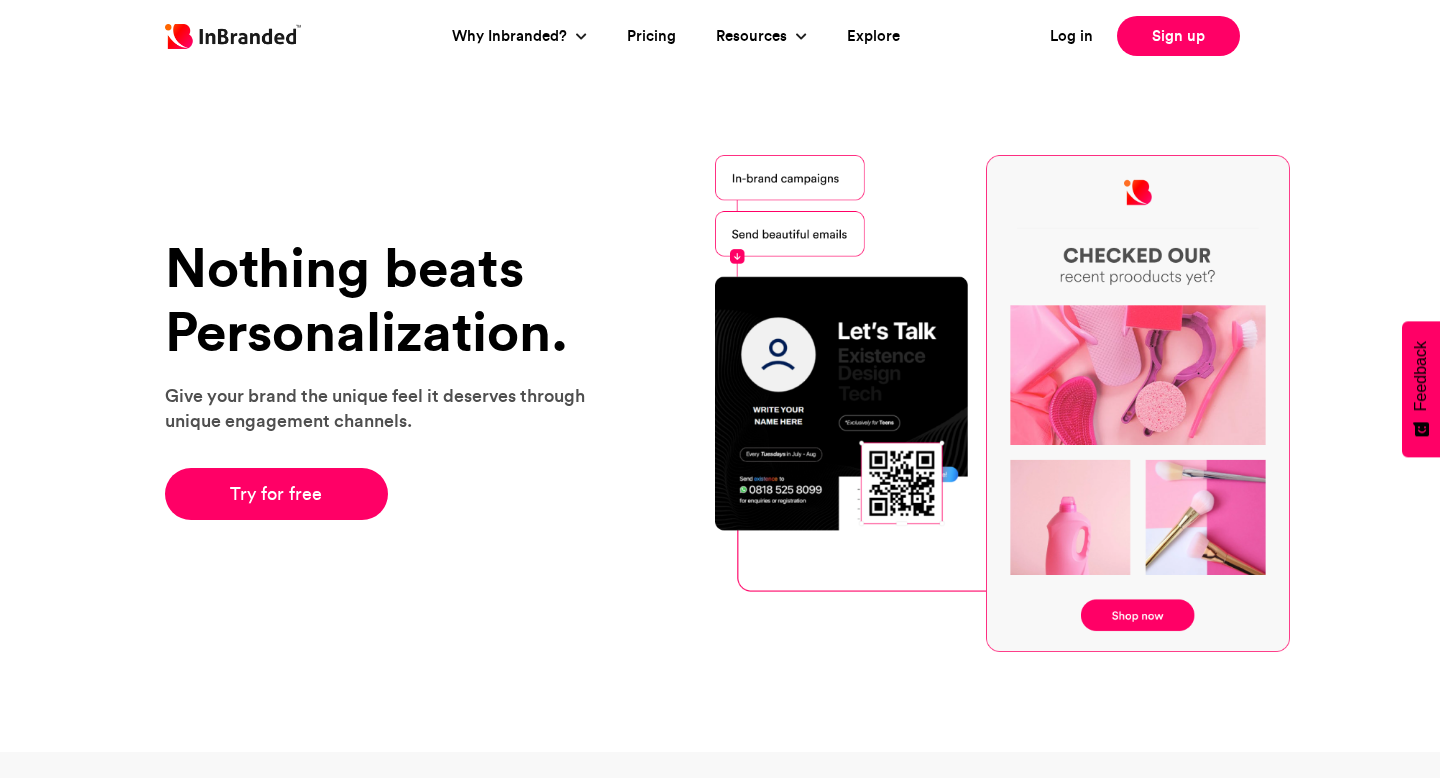 scroll, scrollTop: 0, scrollLeft: 0, axis: both 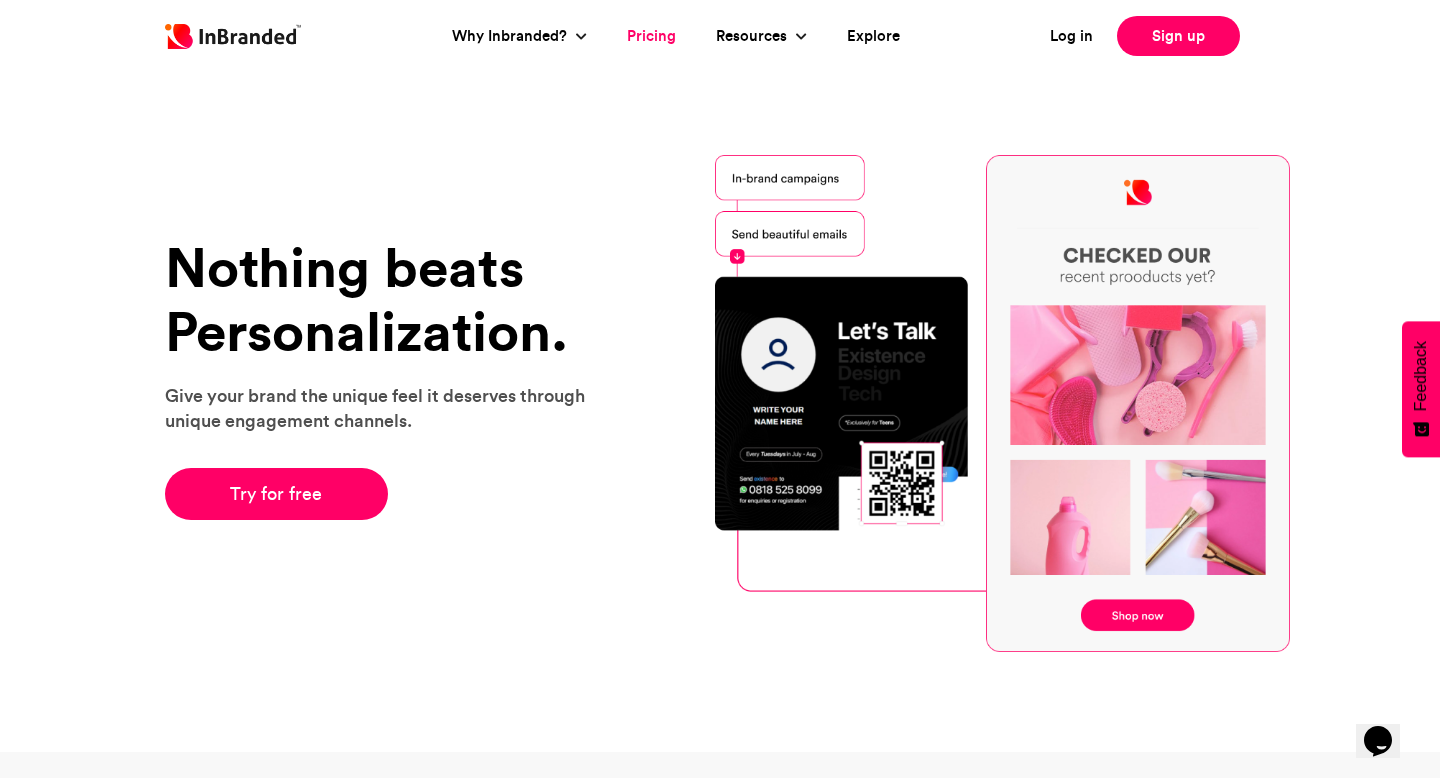 click on "Pricing" at bounding box center (651, 36) 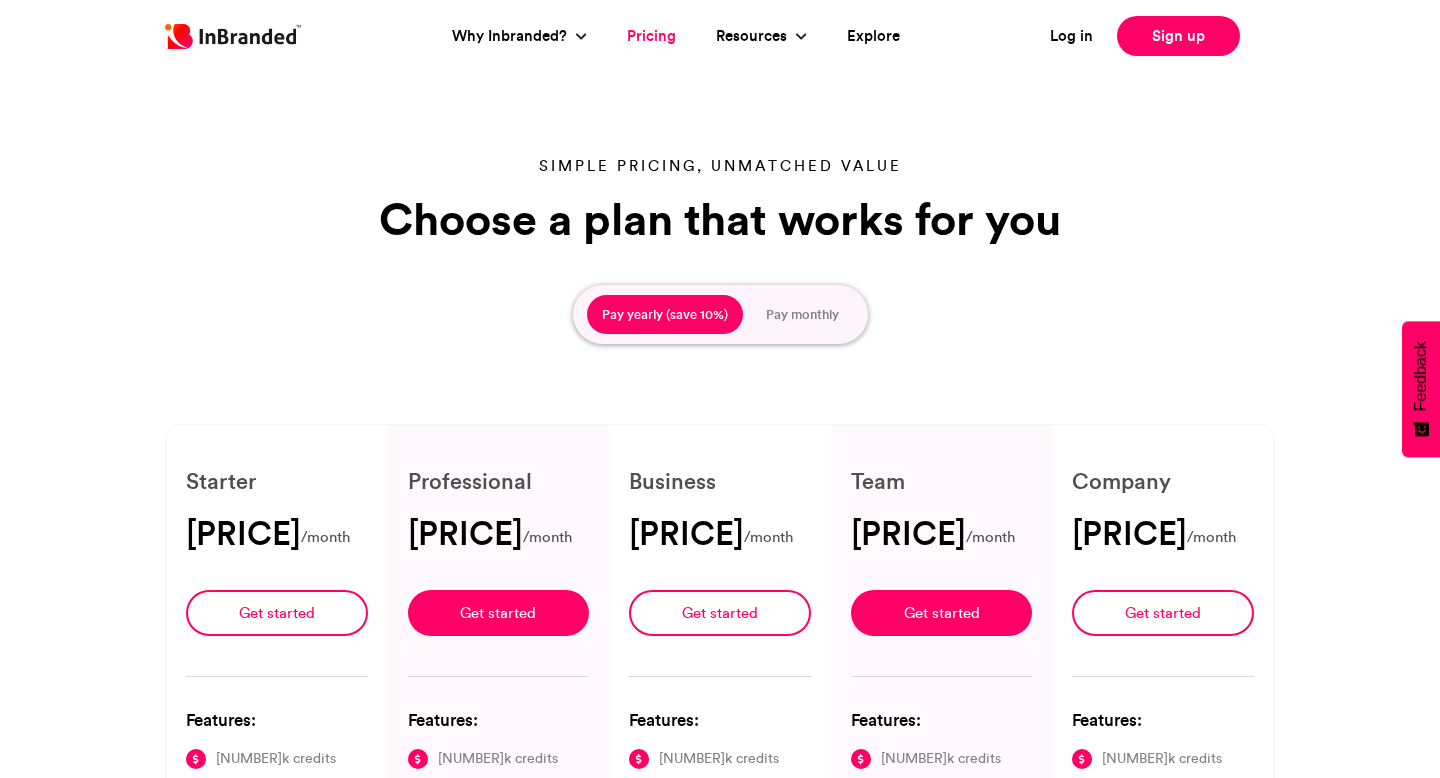 scroll, scrollTop: 0, scrollLeft: 0, axis: both 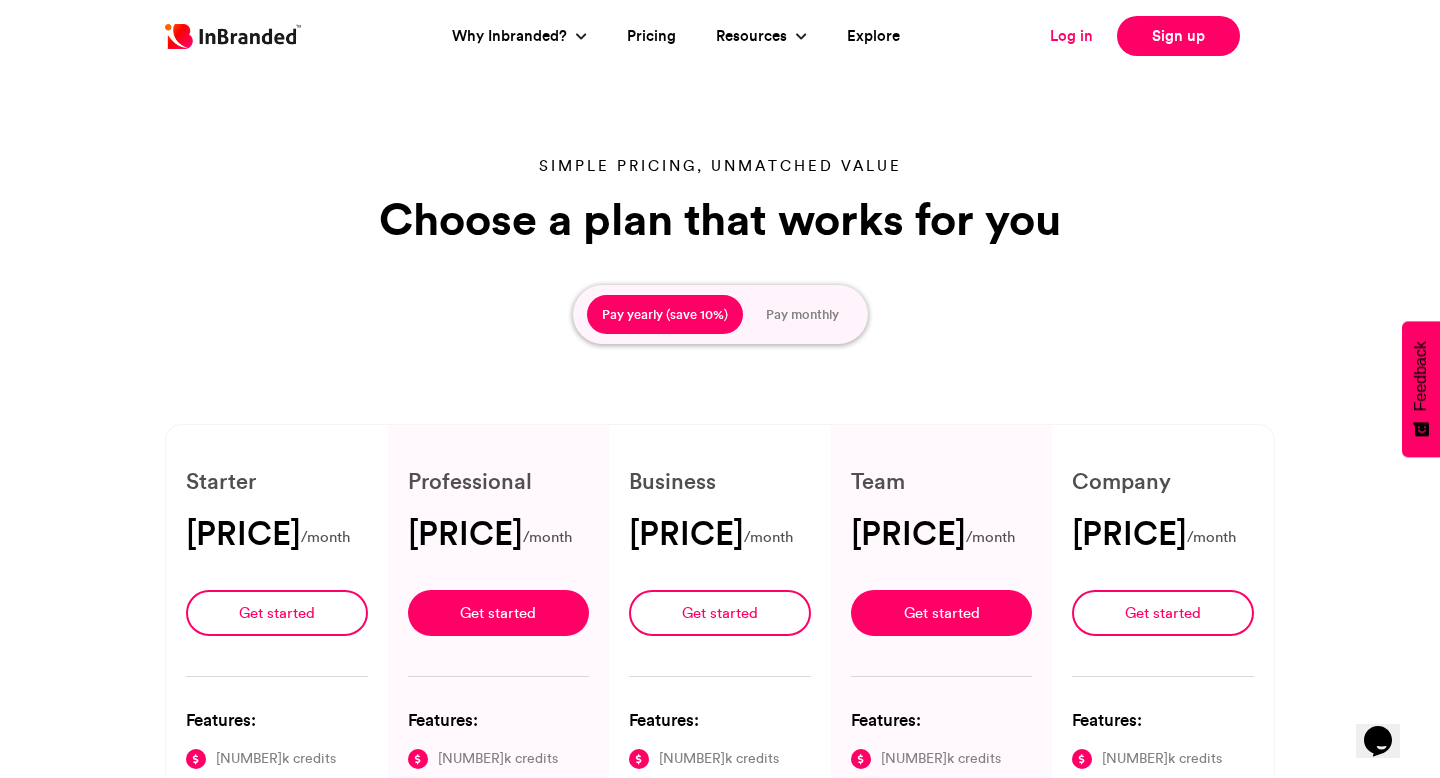 click on "Log in" at bounding box center (1071, 36) 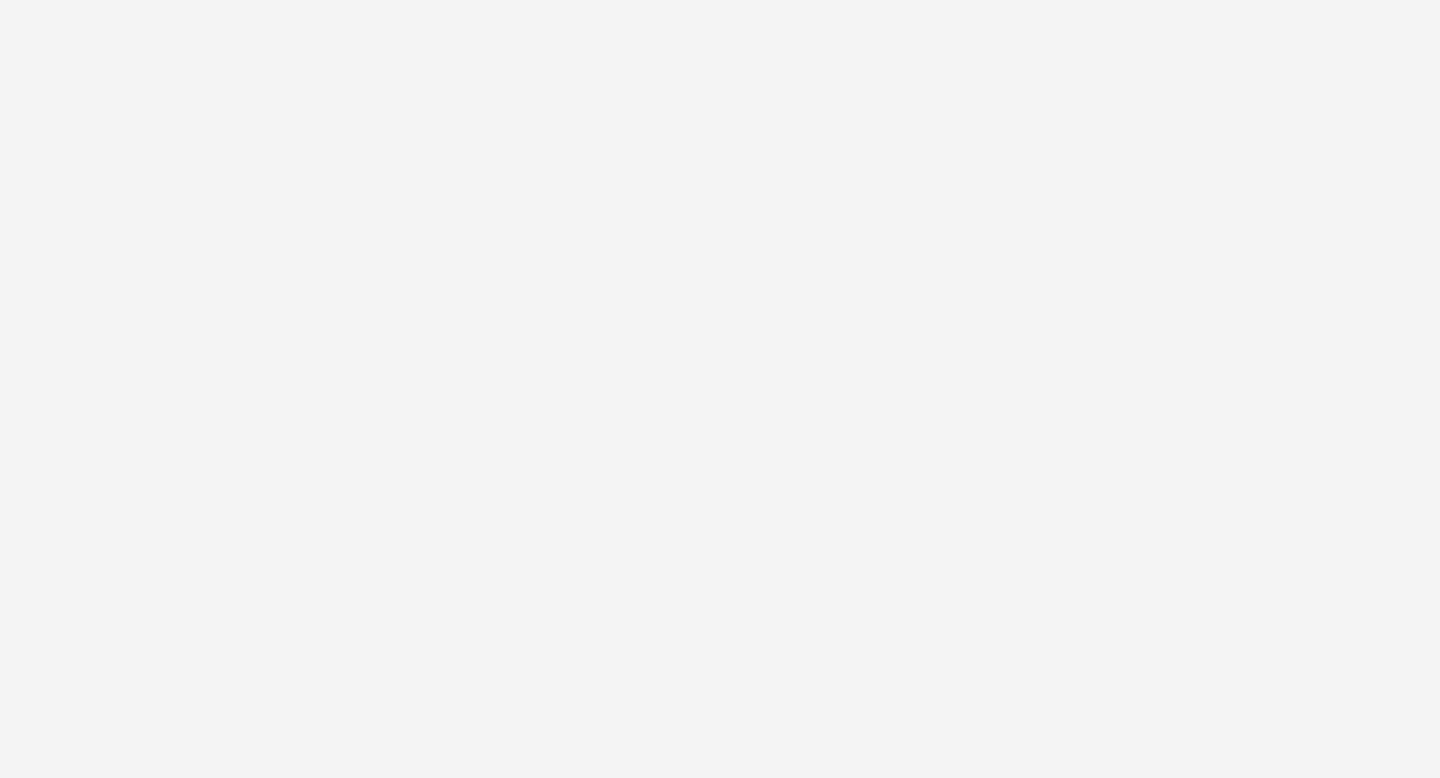 scroll, scrollTop: 0, scrollLeft: 0, axis: both 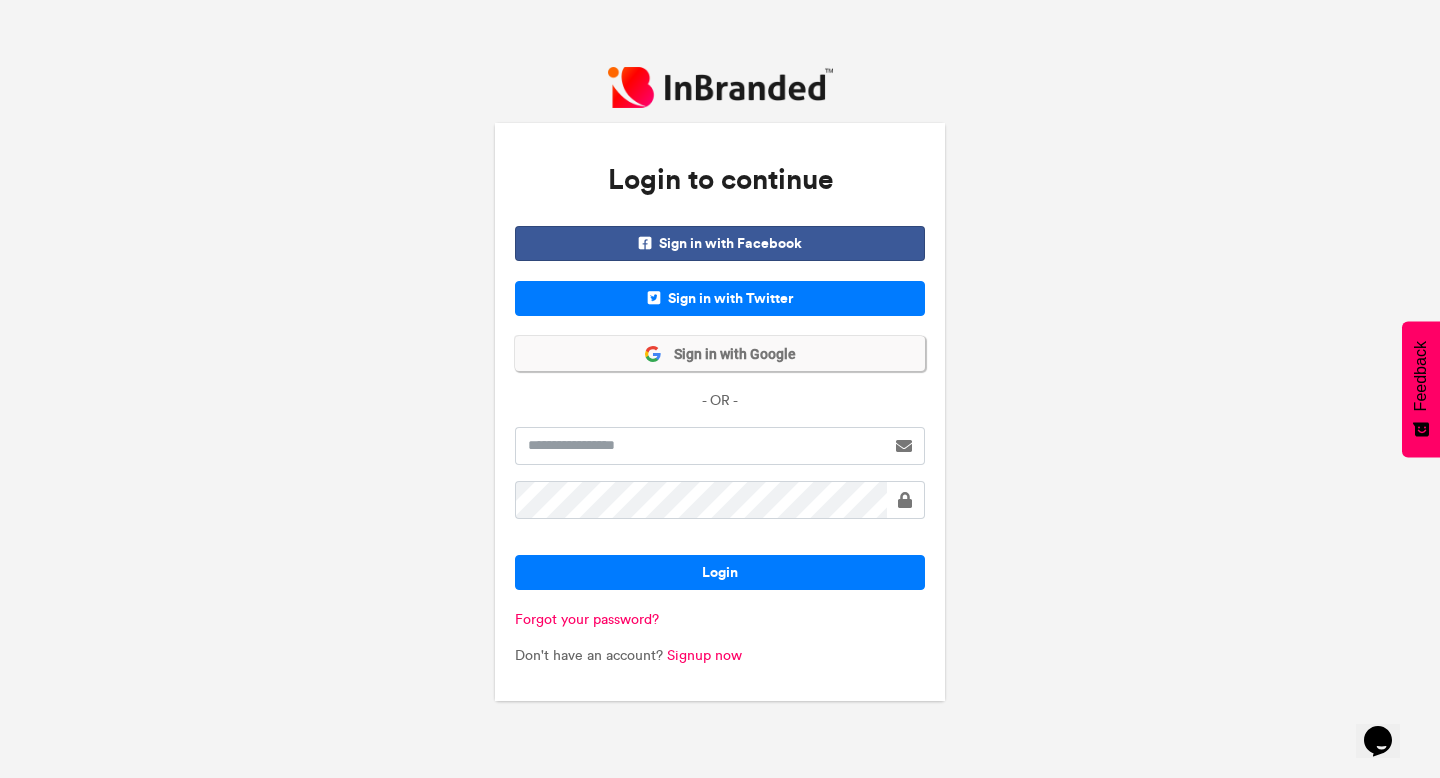 click on "Sign in with Google" at bounding box center [729, 355] 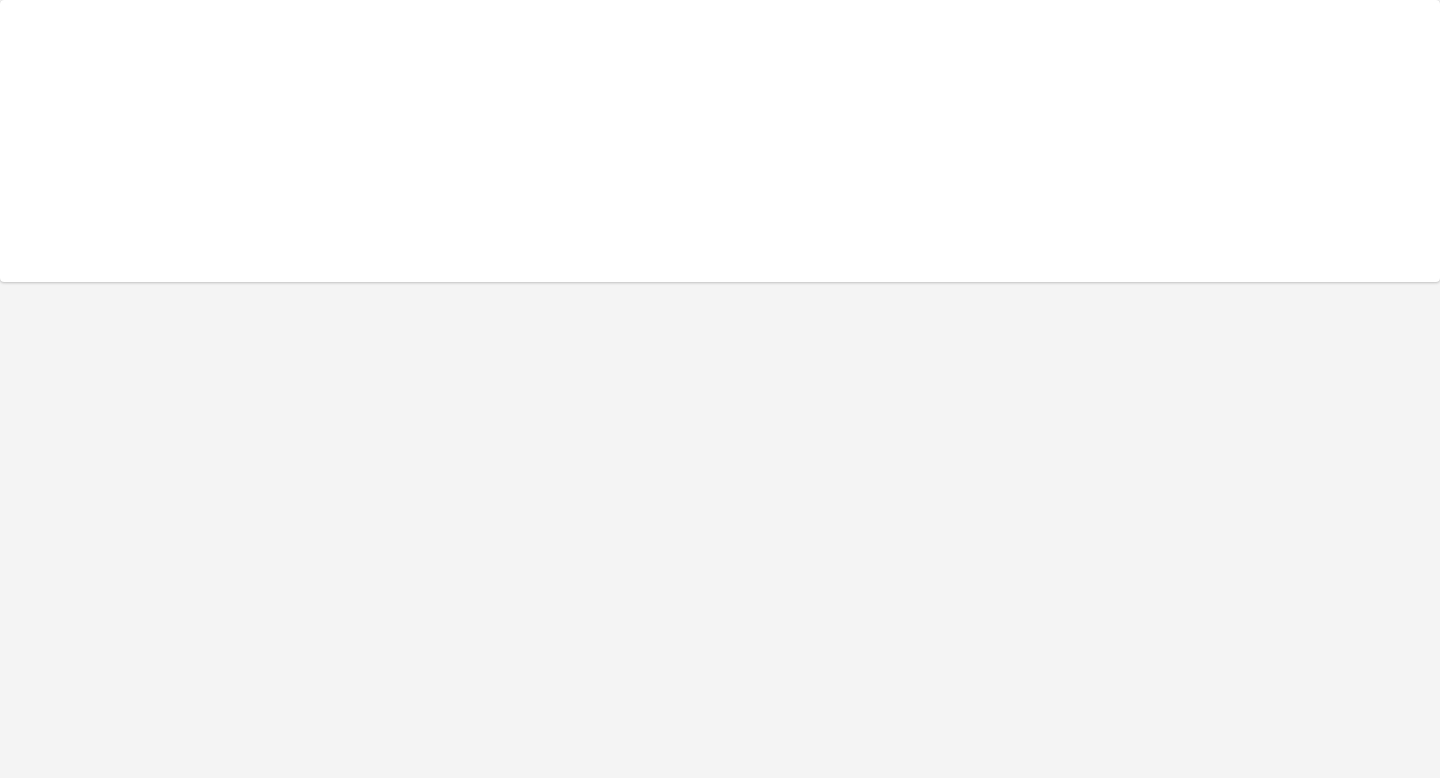 scroll, scrollTop: 0, scrollLeft: 0, axis: both 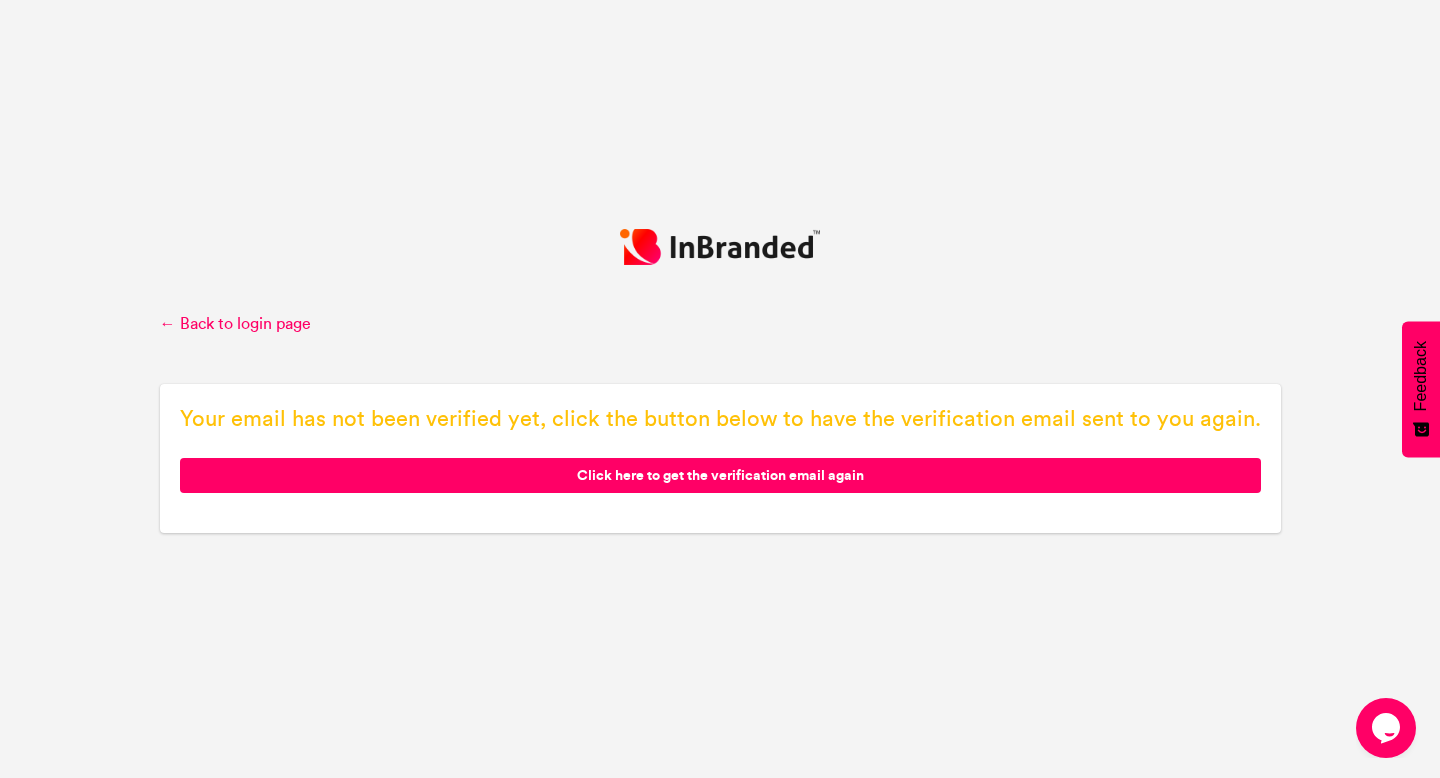 click on "Click here to get the verification email again" 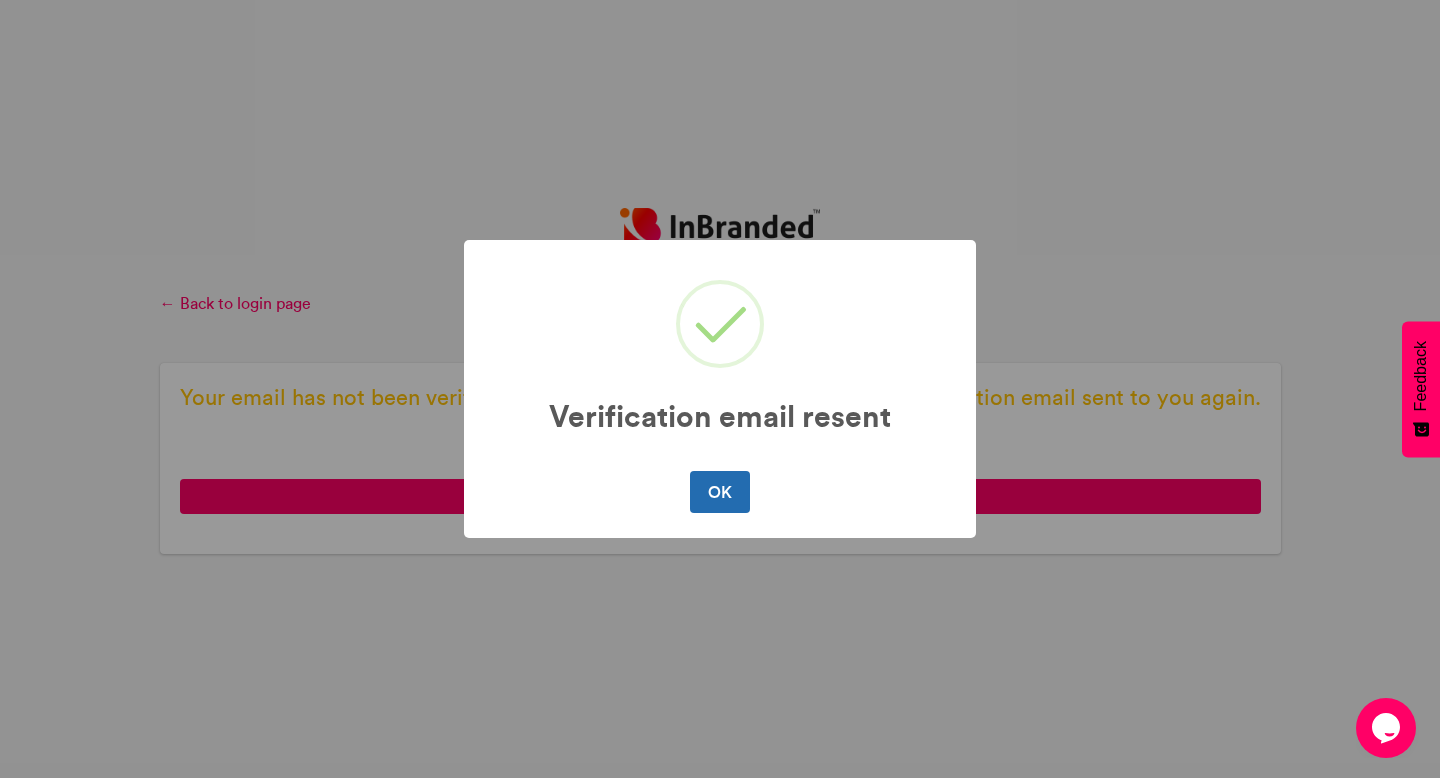 click on "OK" at bounding box center [719, 492] 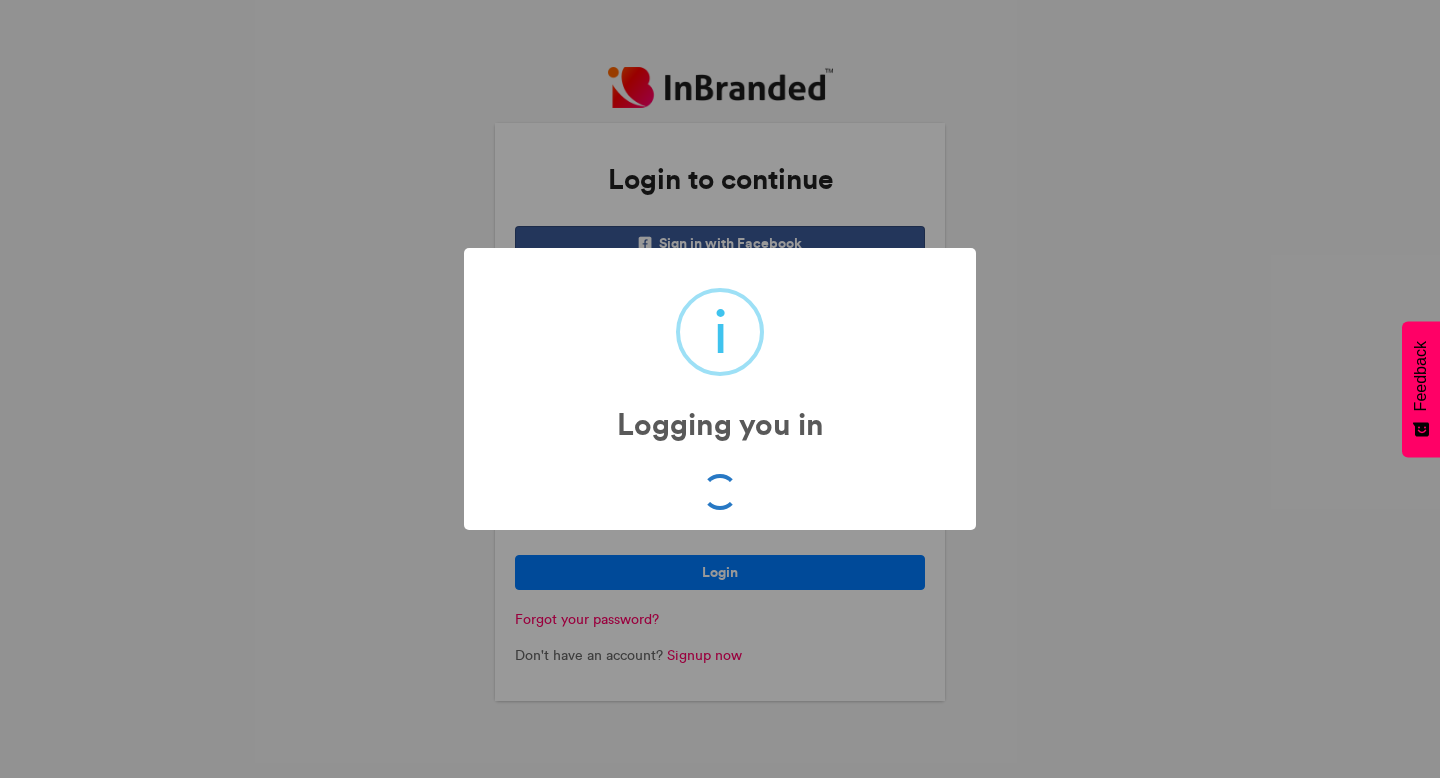 scroll, scrollTop: 0, scrollLeft: 0, axis: both 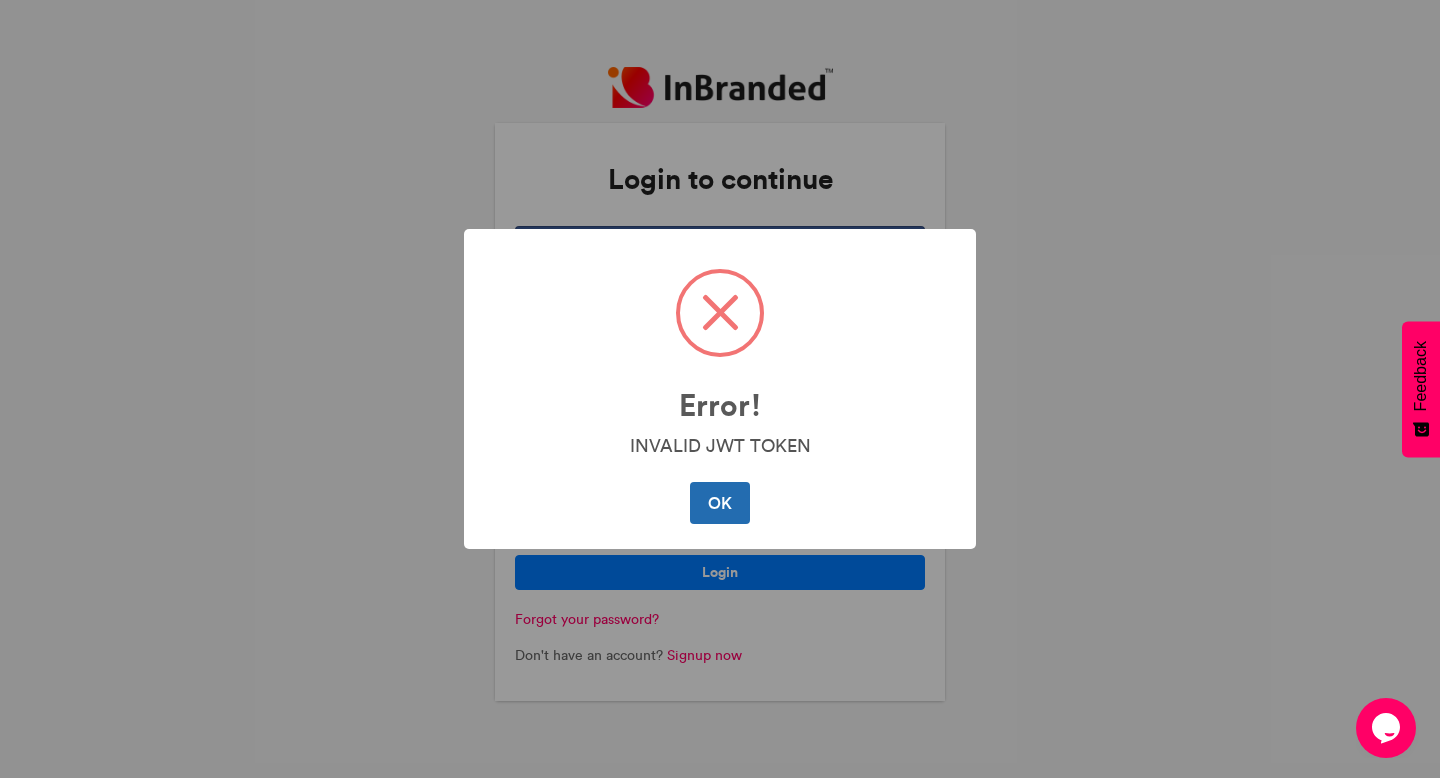 click on "OK" at bounding box center (719, 503) 